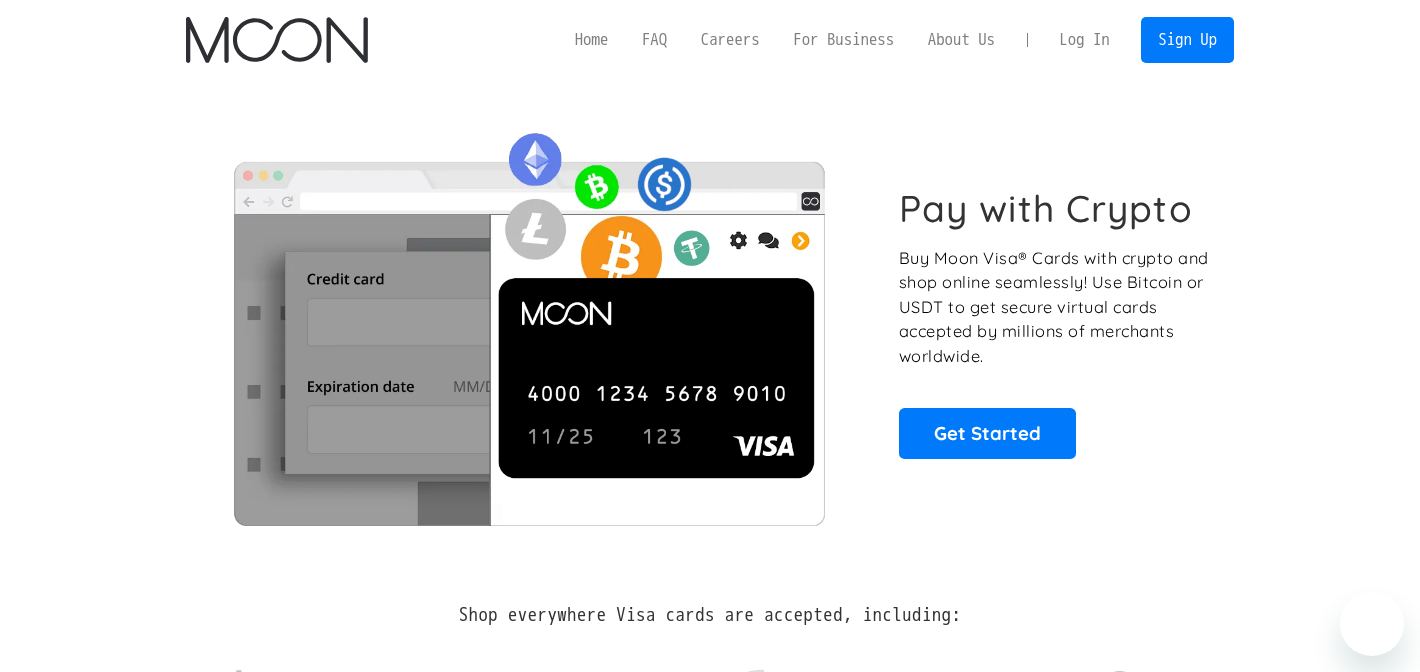 scroll, scrollTop: 0, scrollLeft: 0, axis: both 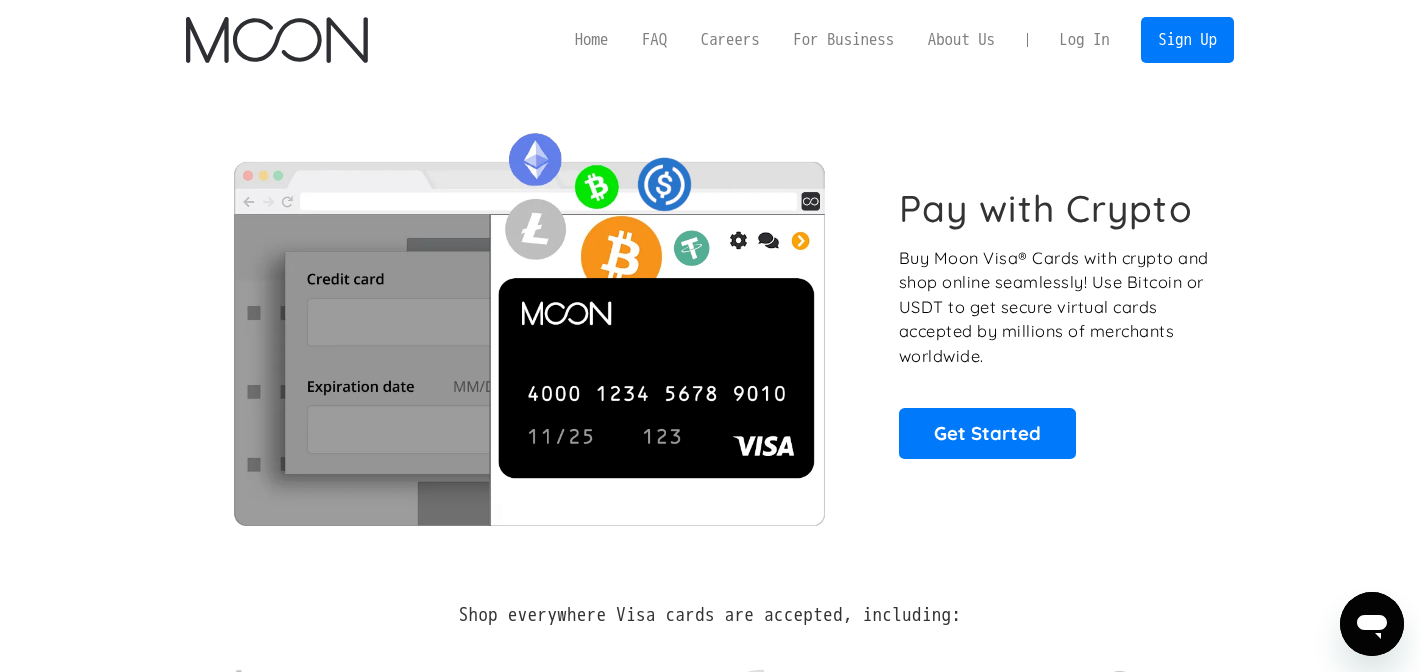 click on "Log In" at bounding box center [1084, 40] 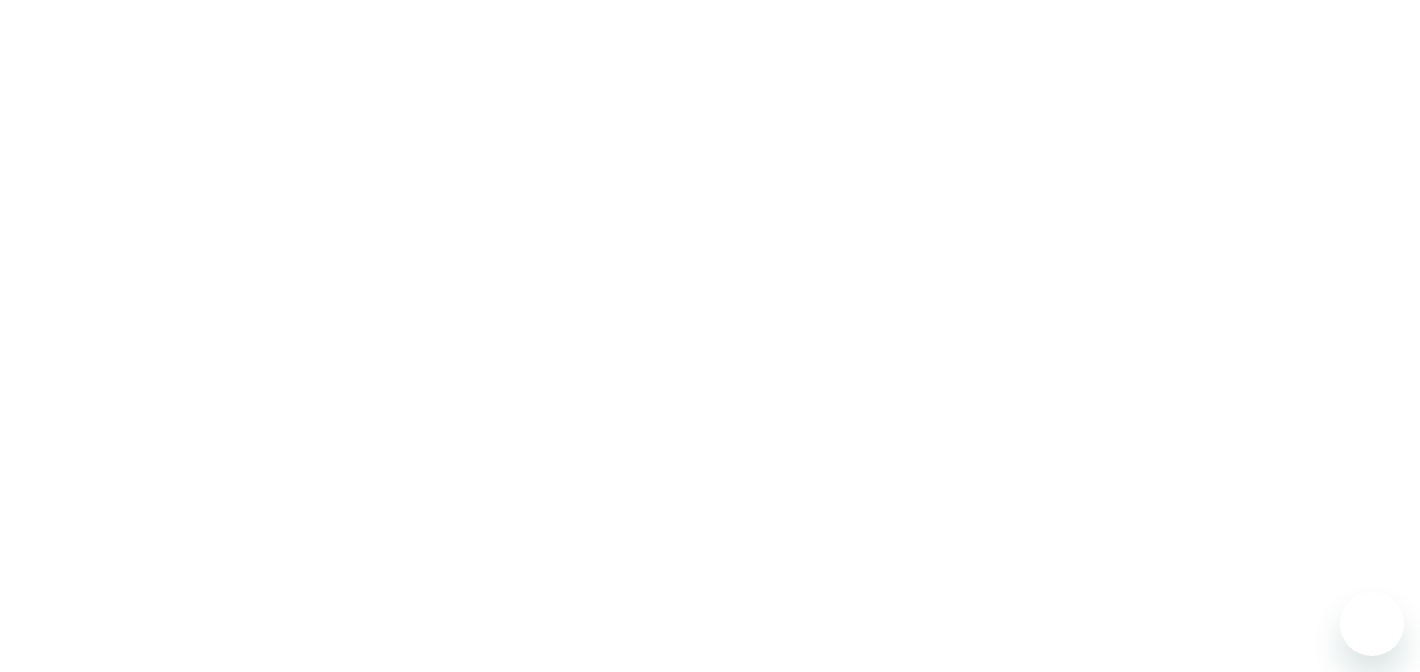 scroll, scrollTop: 0, scrollLeft: 0, axis: both 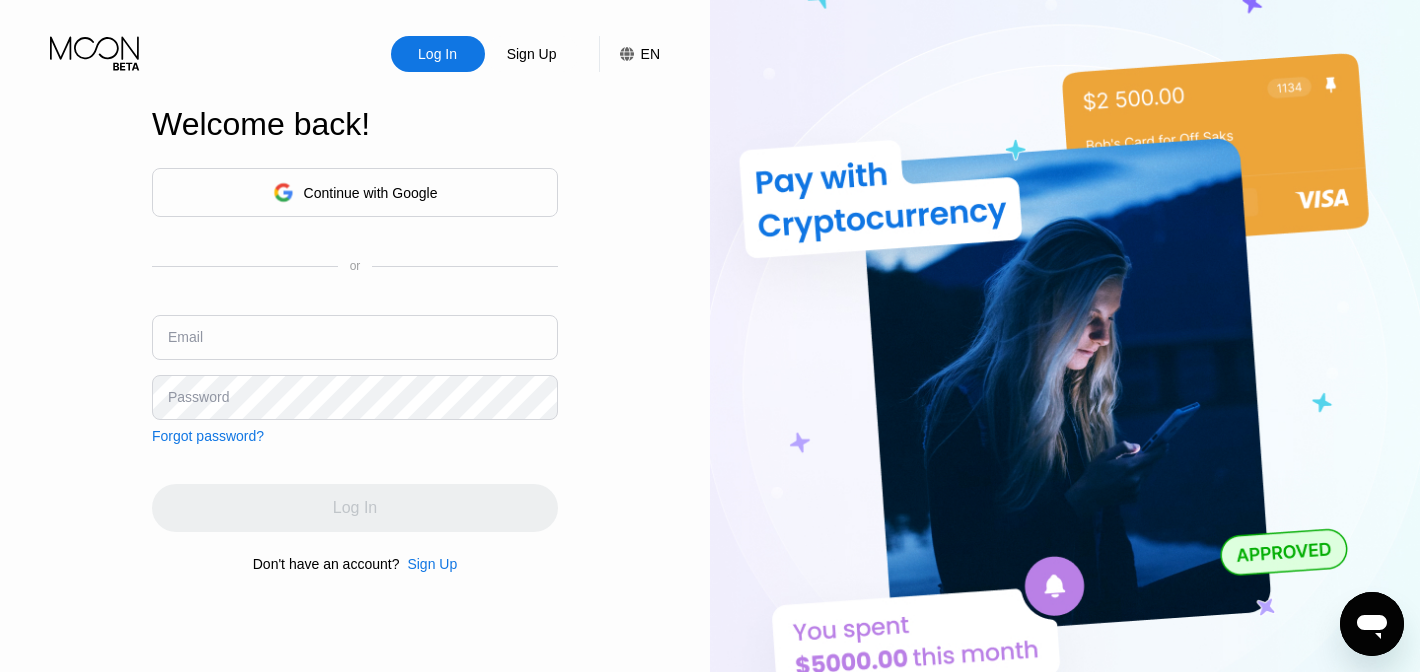 type on "[EMAIL]" 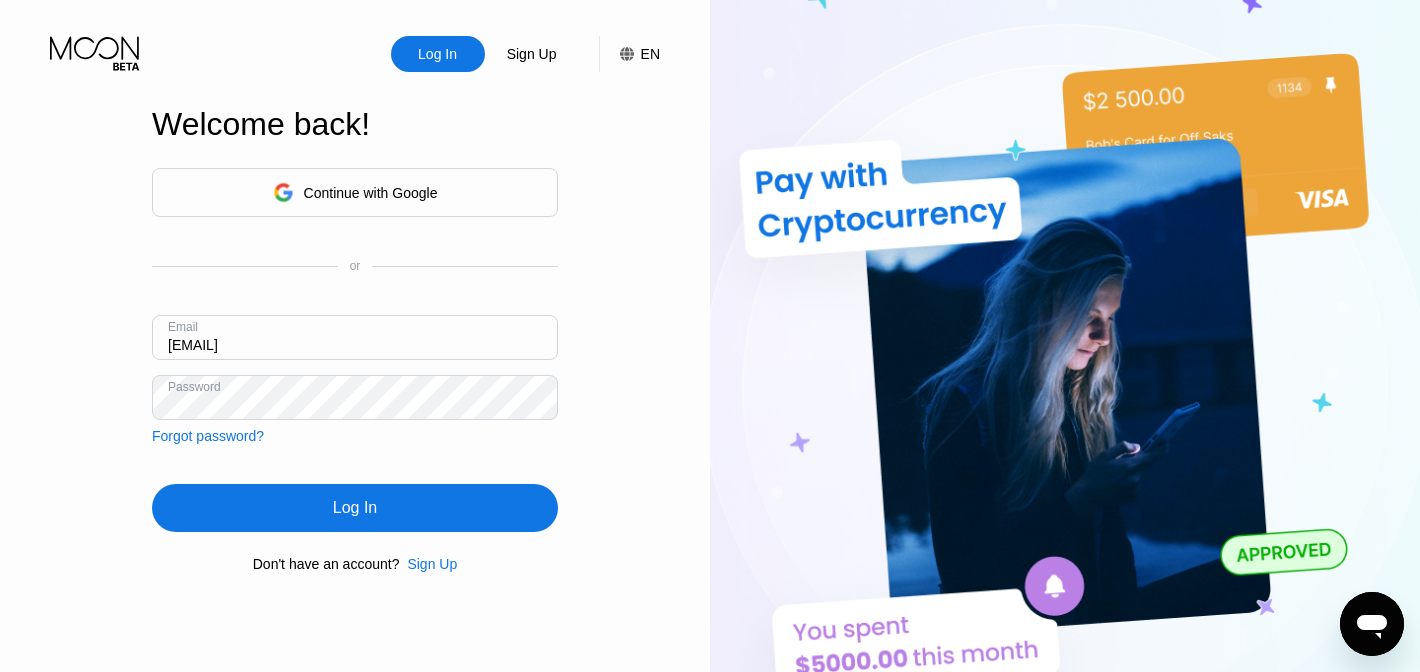click on "Log In" at bounding box center (355, 508) 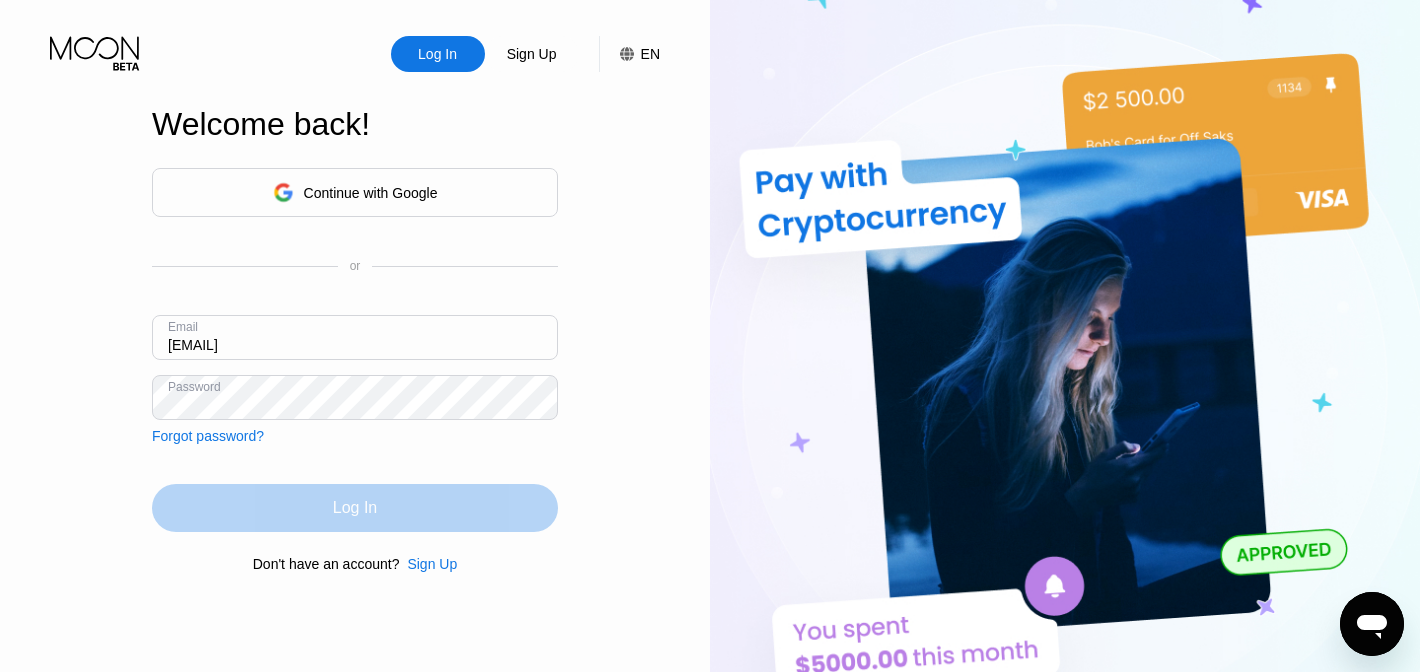 click on "Log In" at bounding box center (355, 508) 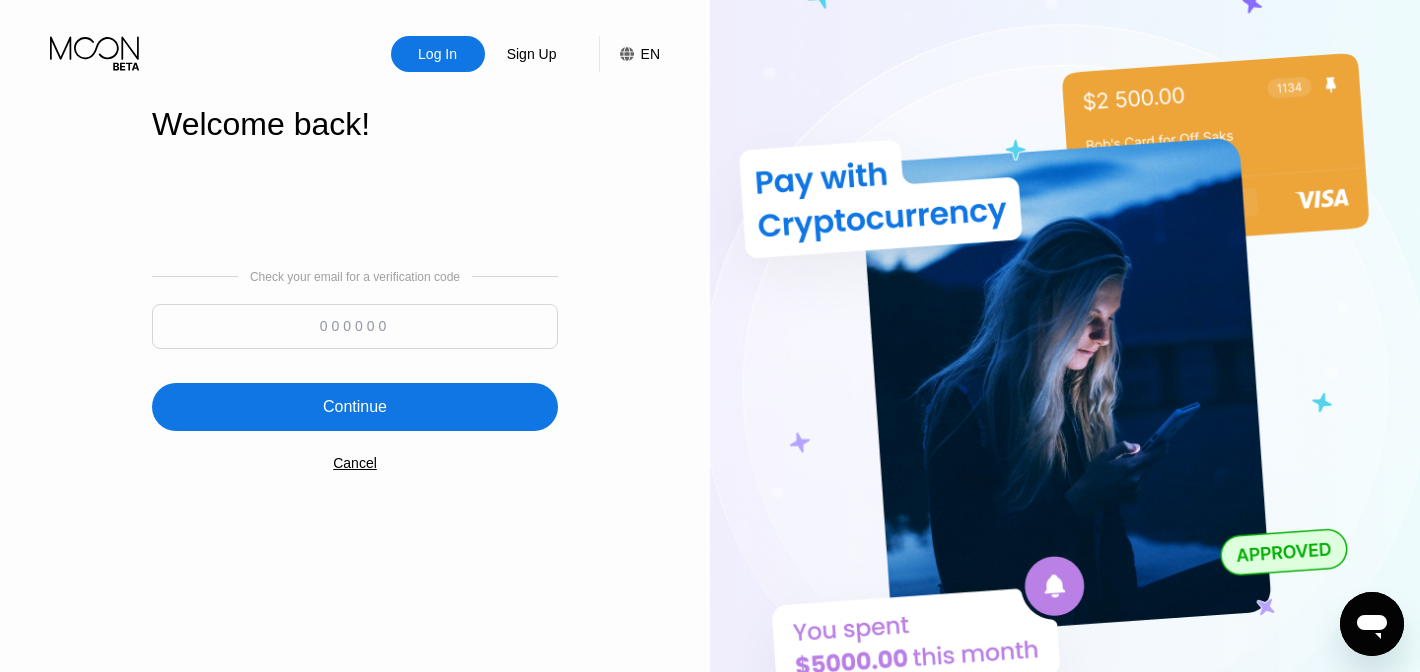 click at bounding box center (355, 326) 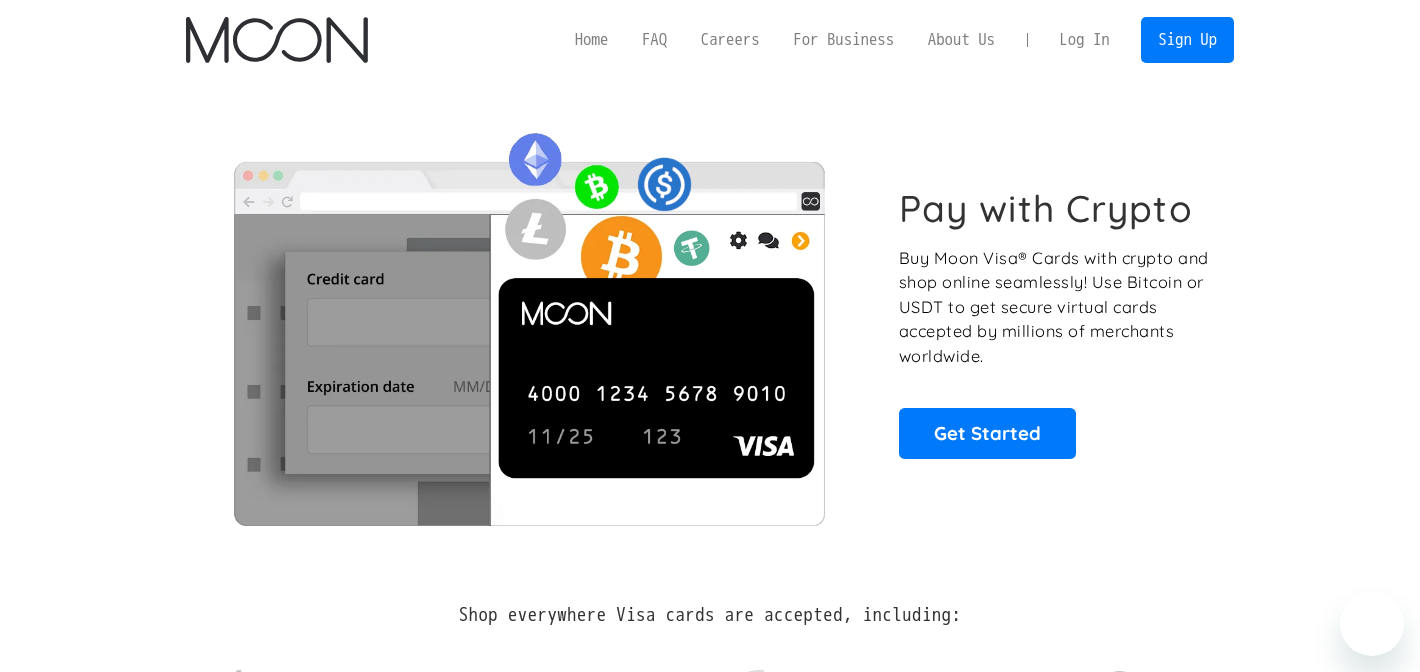 scroll, scrollTop: 0, scrollLeft: 0, axis: both 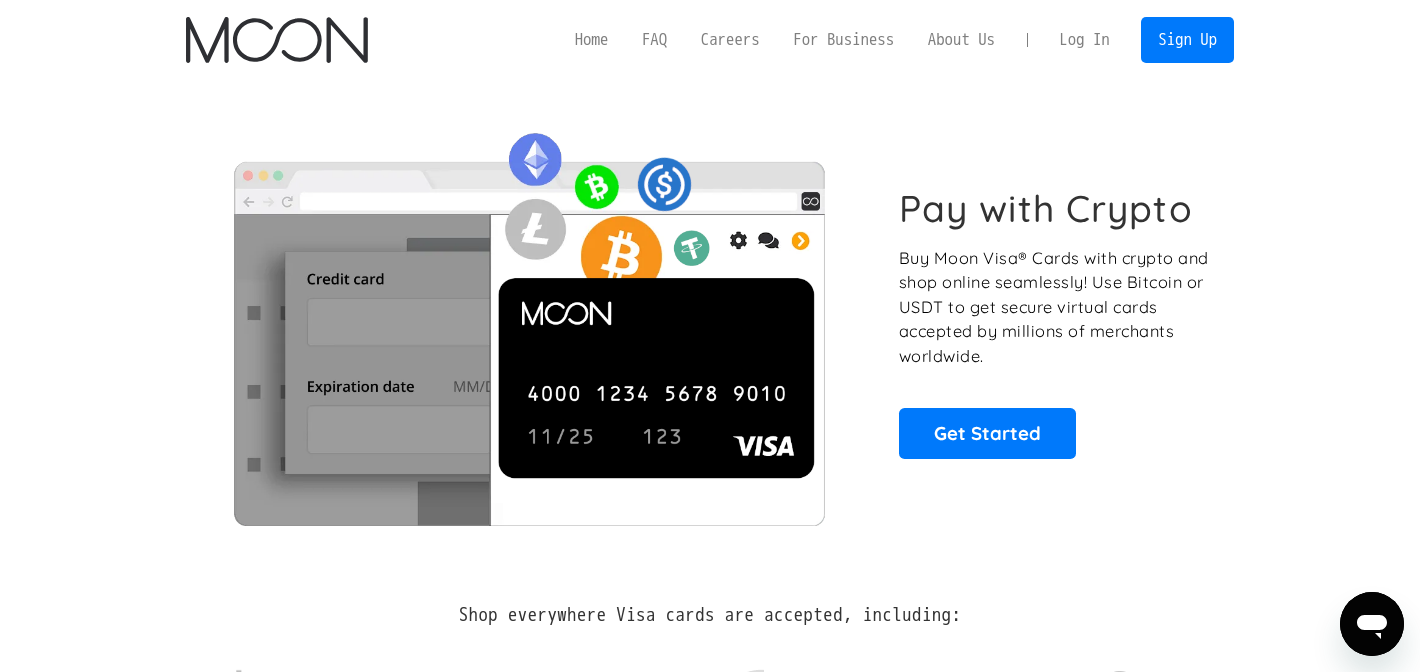 click on "Log In" at bounding box center (1084, 40) 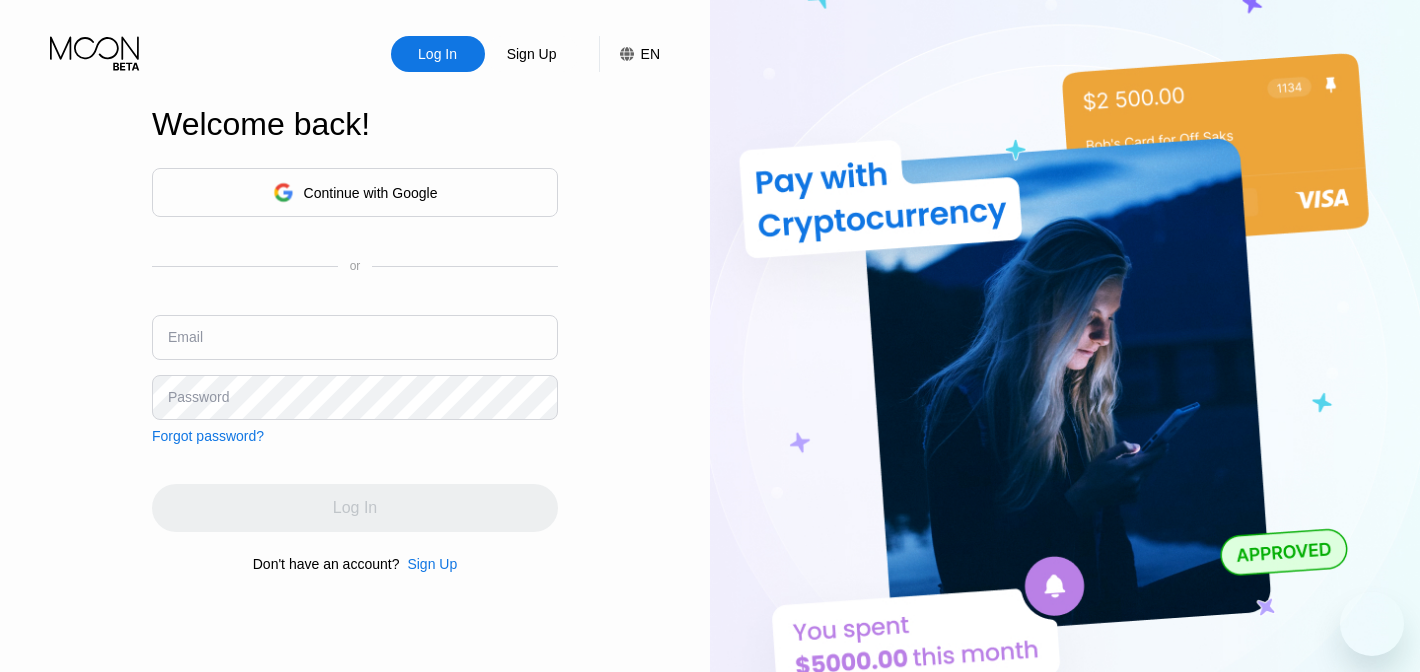 scroll, scrollTop: 0, scrollLeft: 0, axis: both 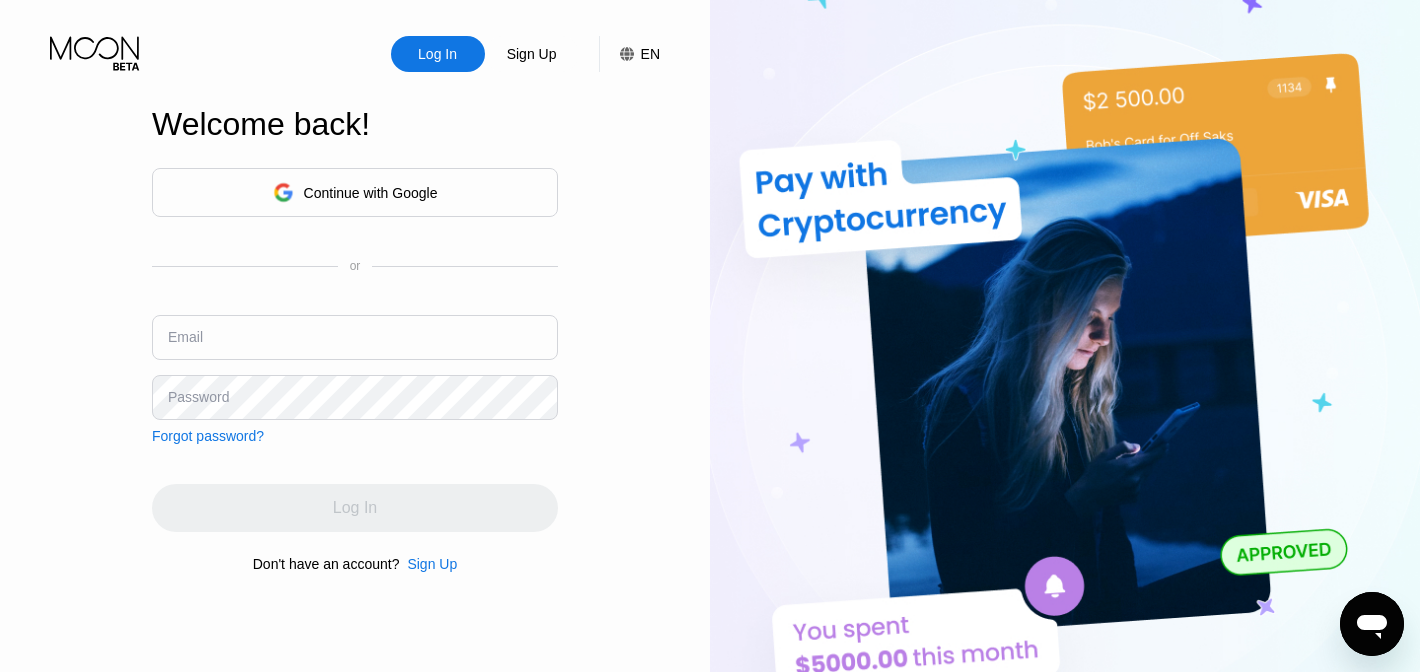 type on "[EMAIL]" 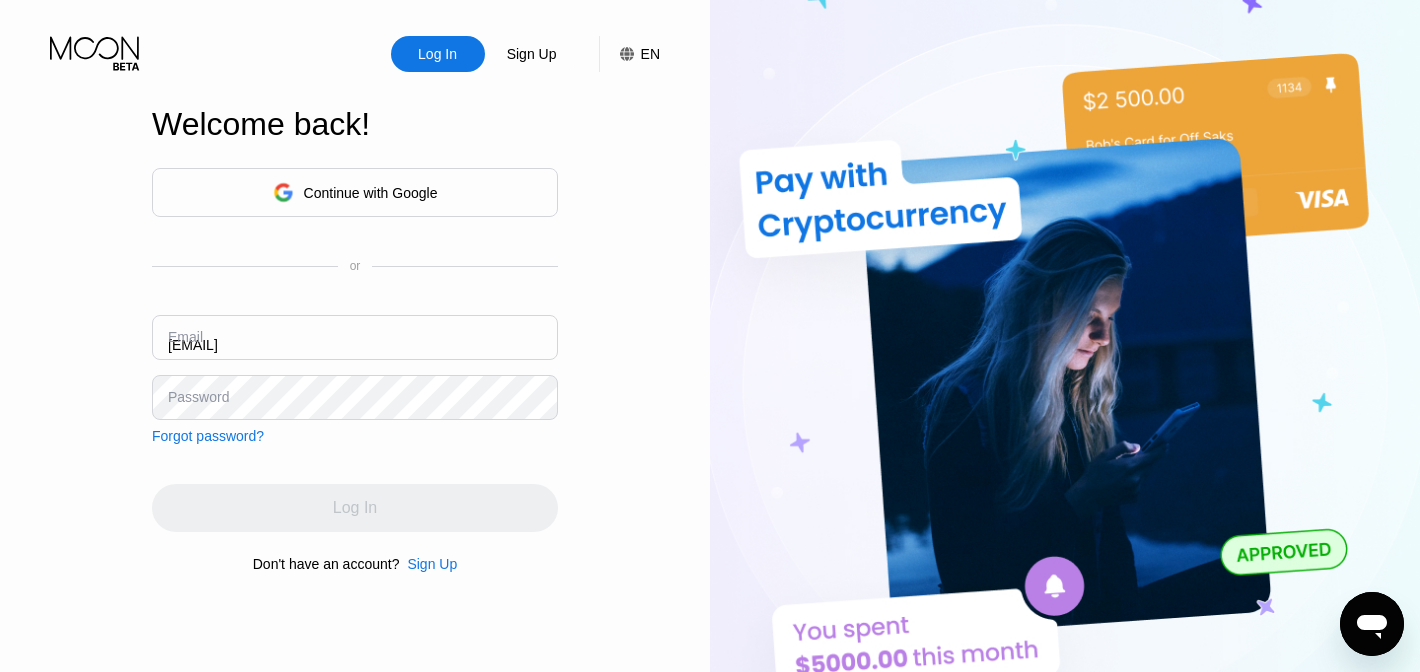 click on "Continue with Google or Email [EMAIL] Password Forgot password? Log In Don't have an account? Sign Up" at bounding box center (355, 370) 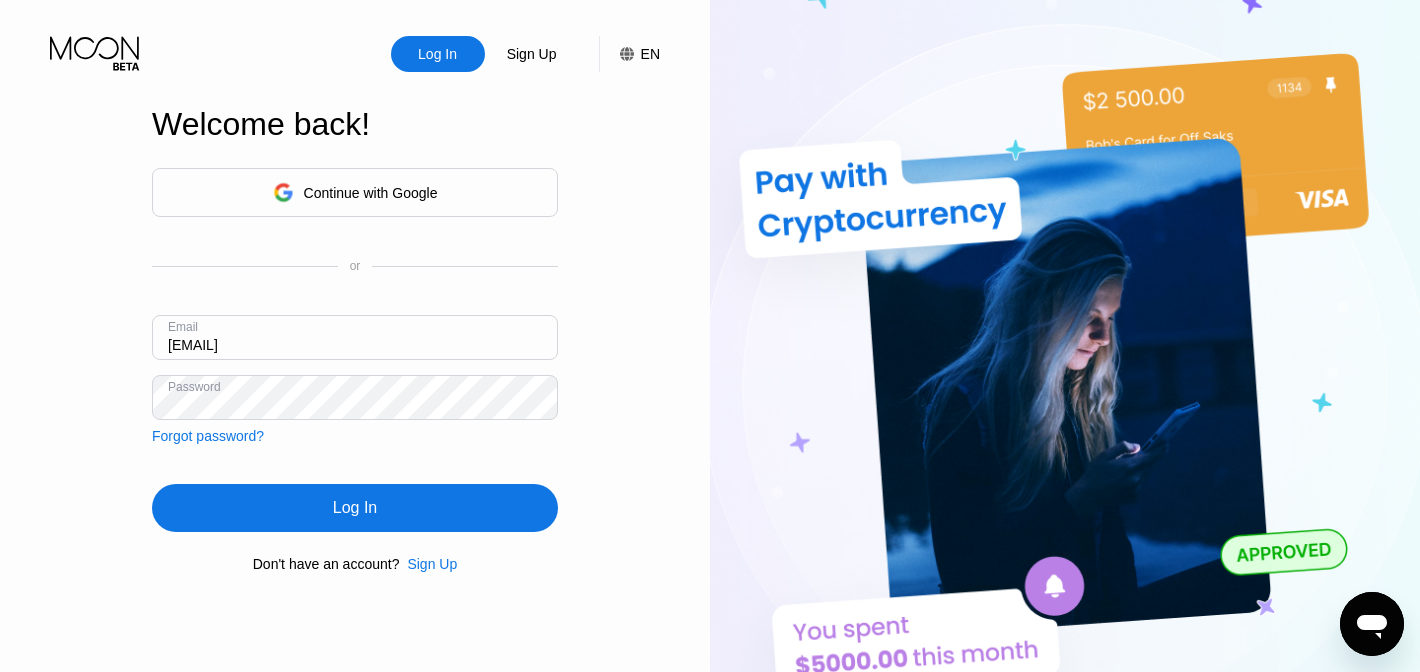 click on "Log In" at bounding box center (355, 508) 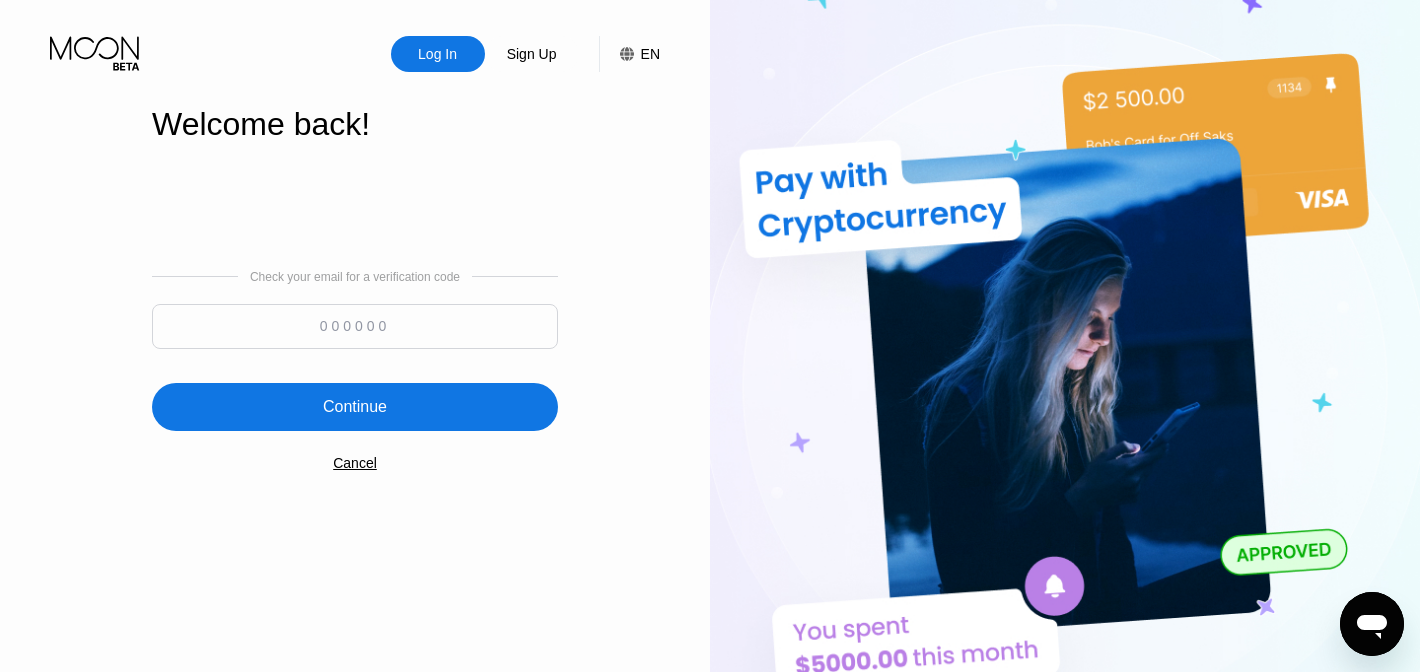 click at bounding box center [355, 326] 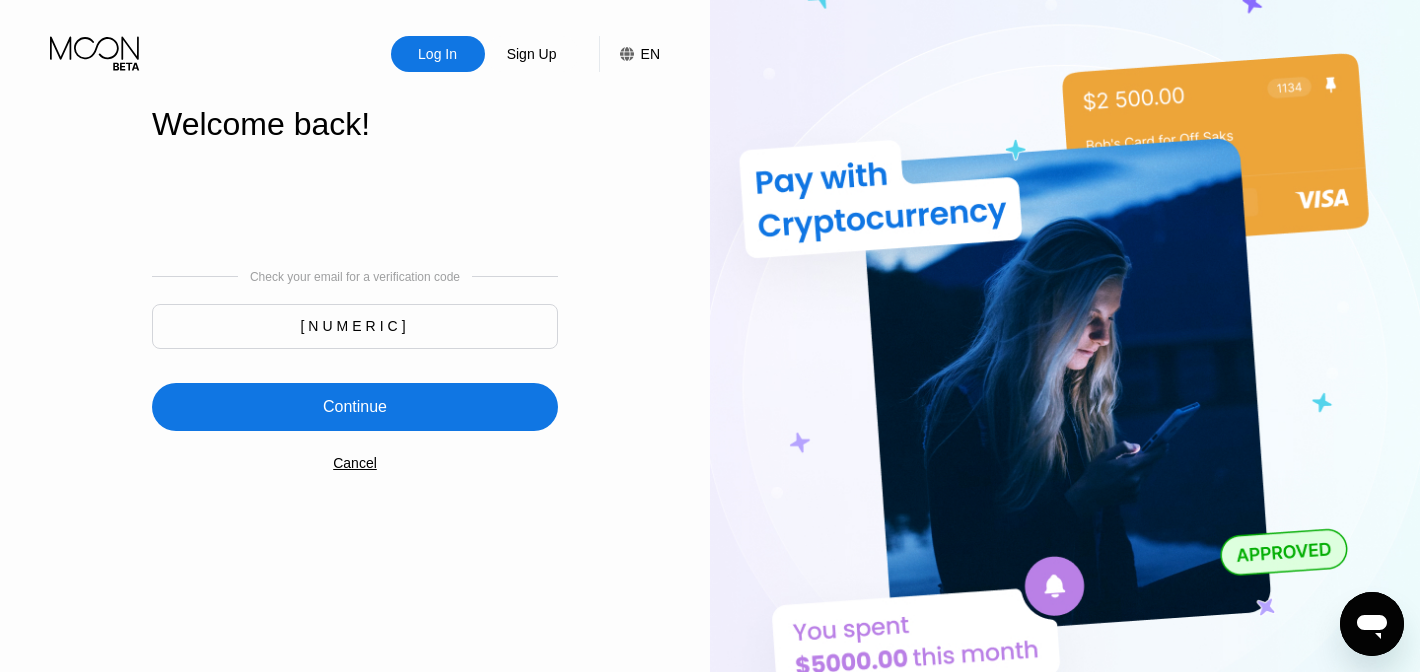 type on "[NUMERIC]" 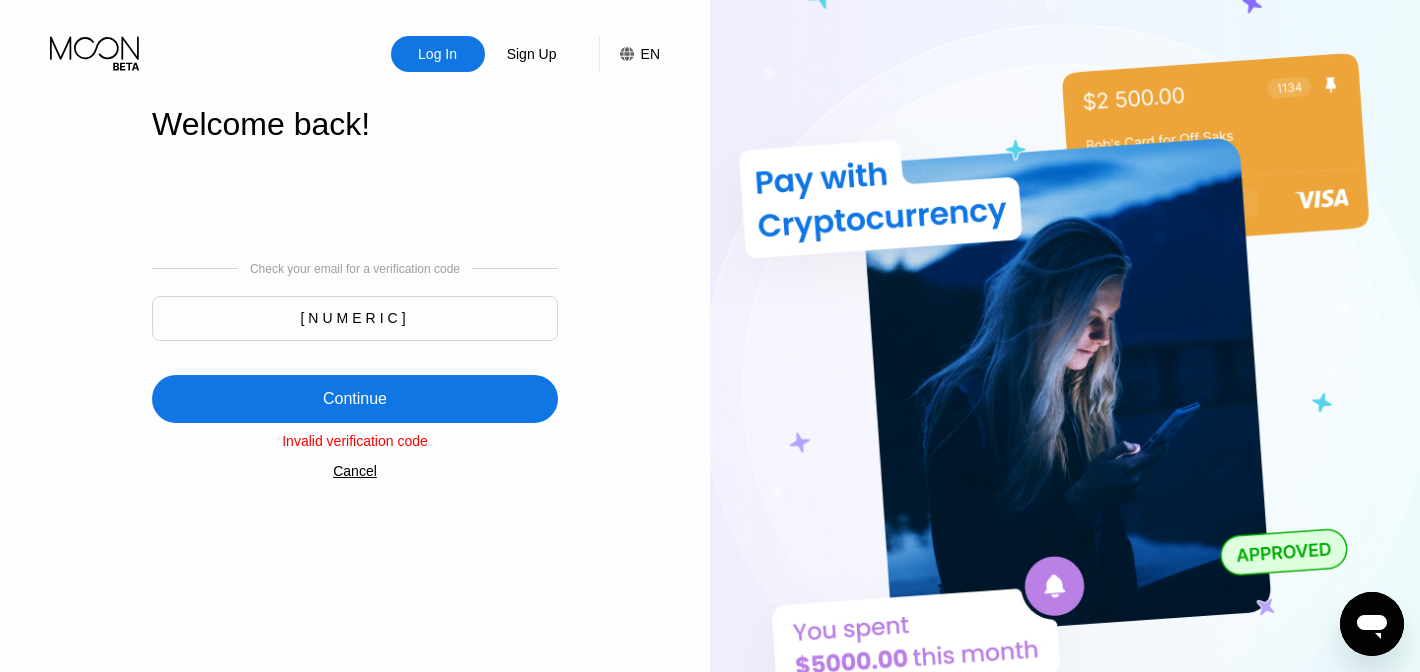click on "960227" at bounding box center (355, 318) 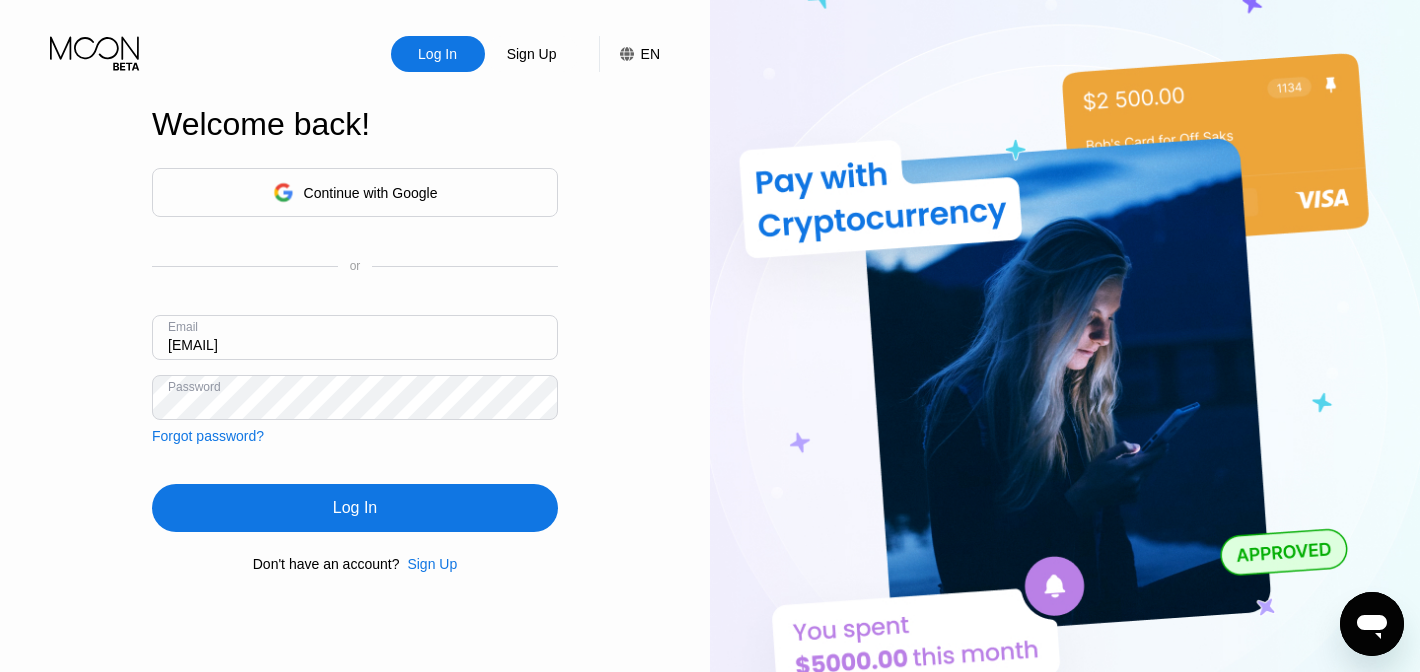 click on "Log In" at bounding box center (355, 508) 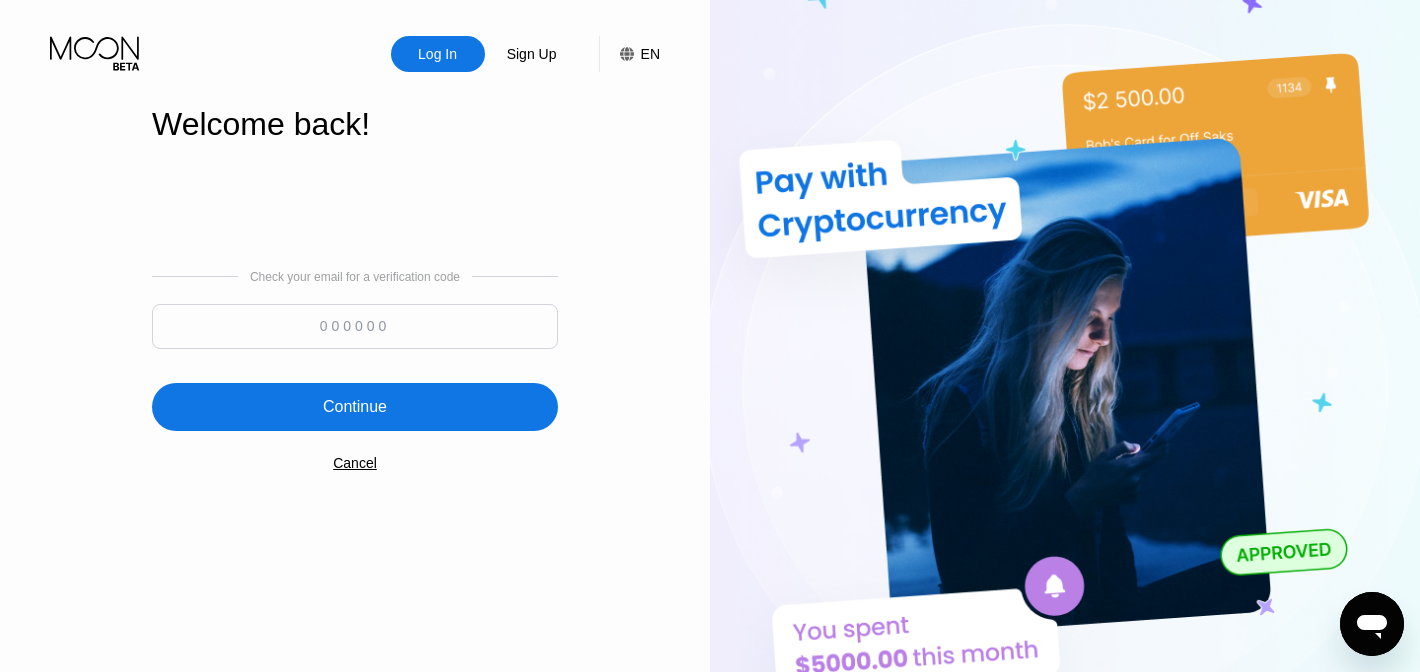 click at bounding box center (355, 326) 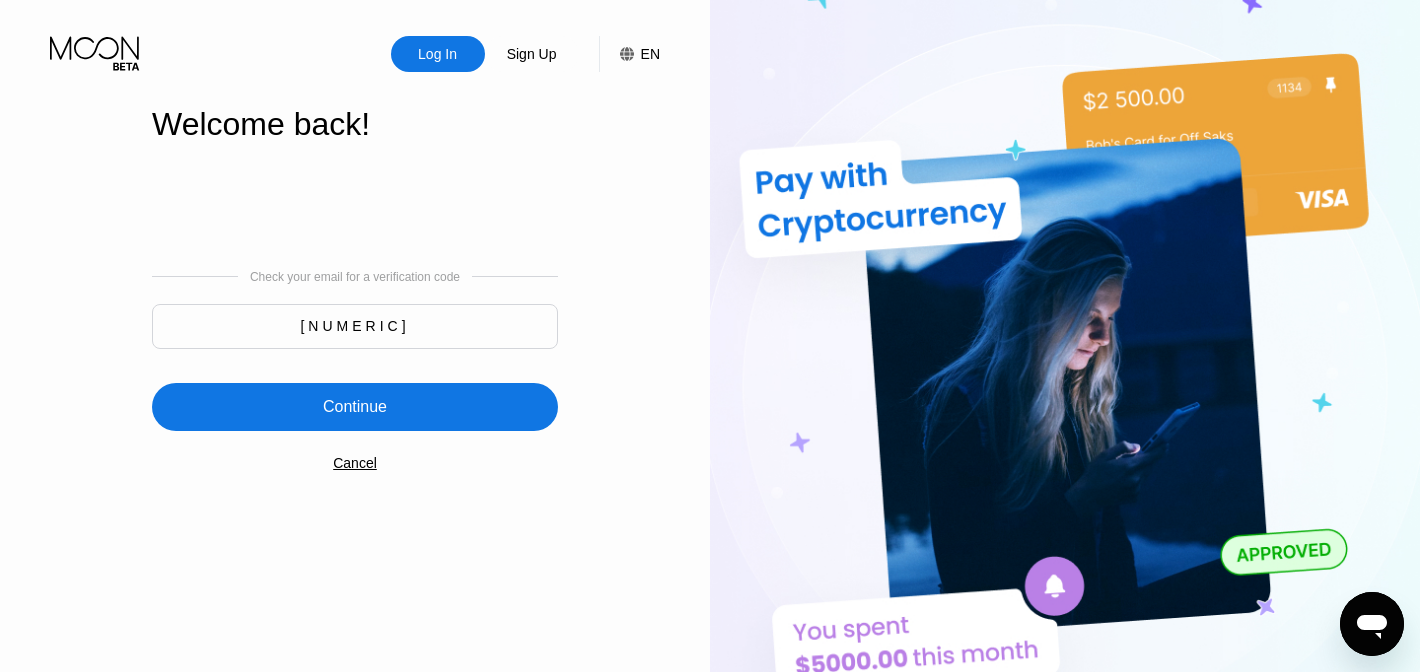 type on "491989" 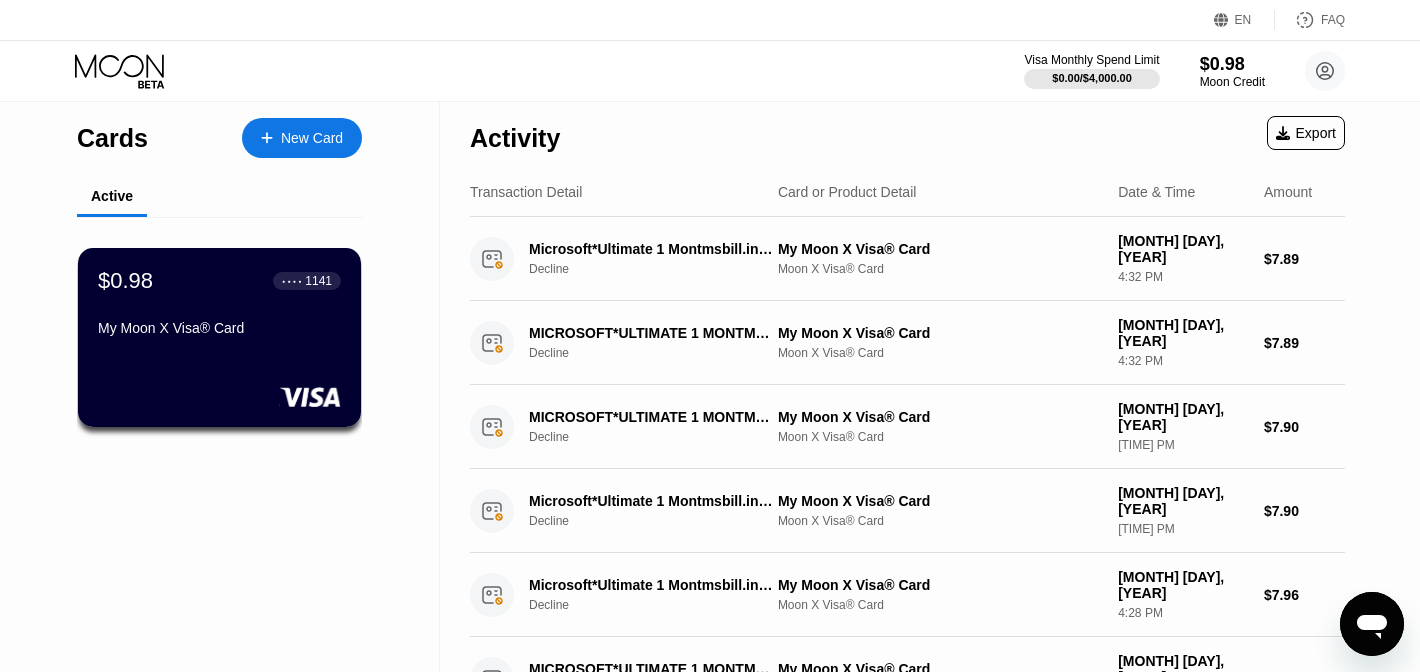 scroll, scrollTop: 0, scrollLeft: 0, axis: both 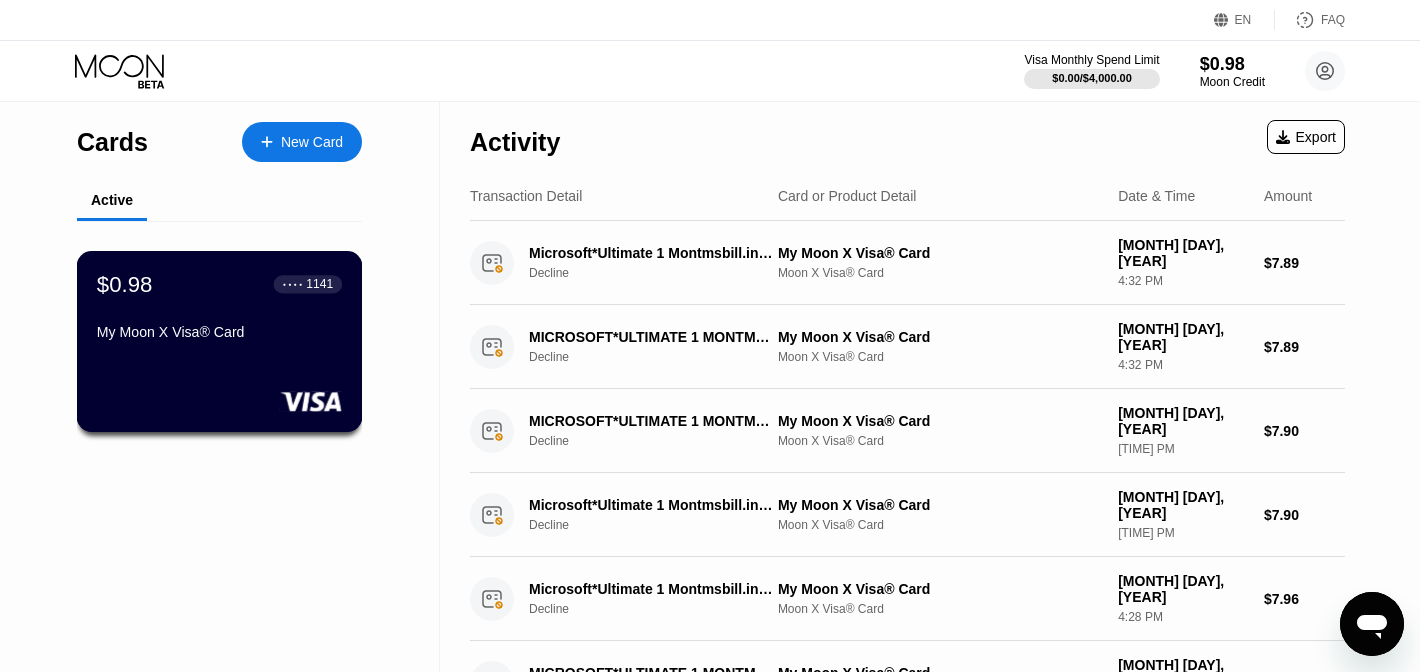 click on "My Moon X Visa® Card" at bounding box center [219, 332] 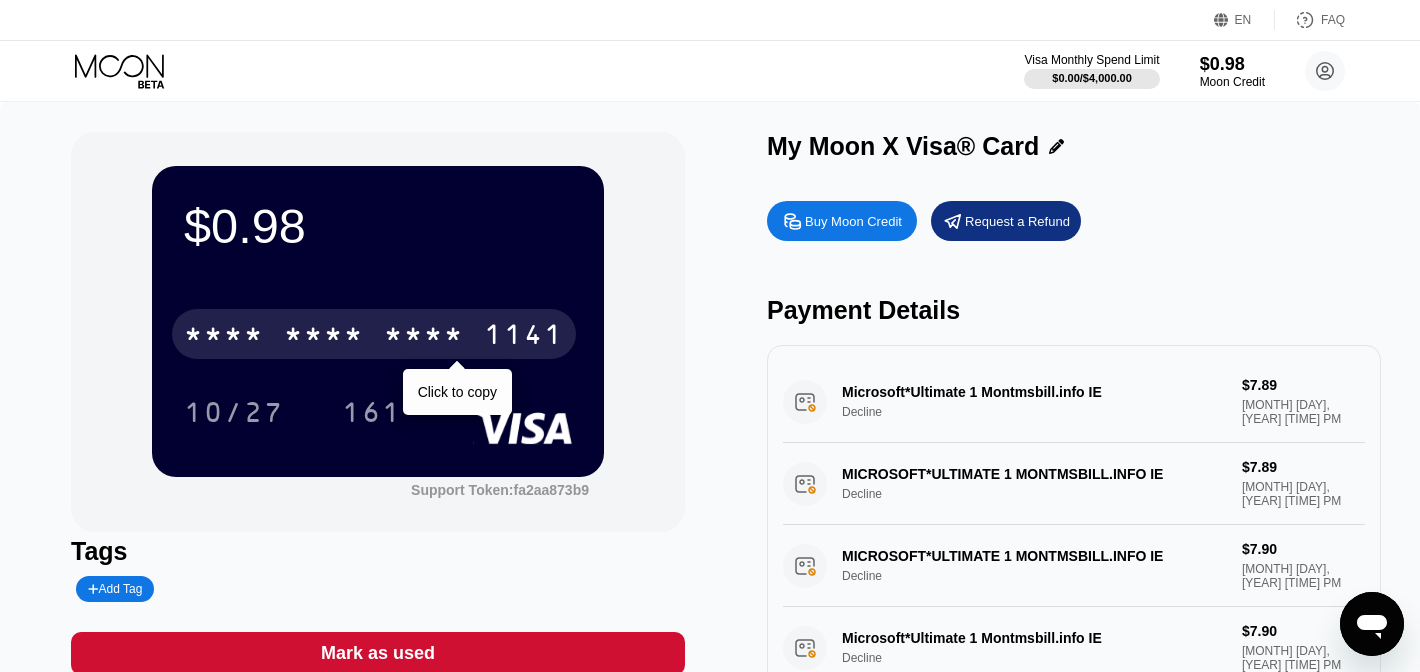click on "* * * *" at bounding box center [424, 337] 